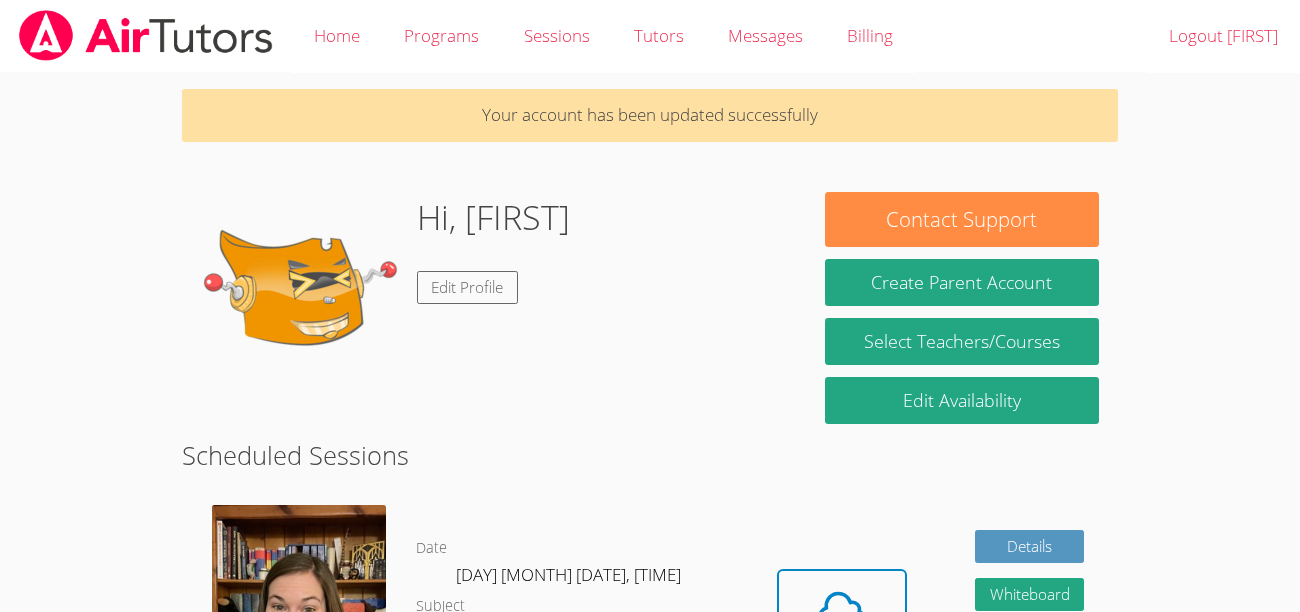 scroll, scrollTop: 0, scrollLeft: 0, axis: both 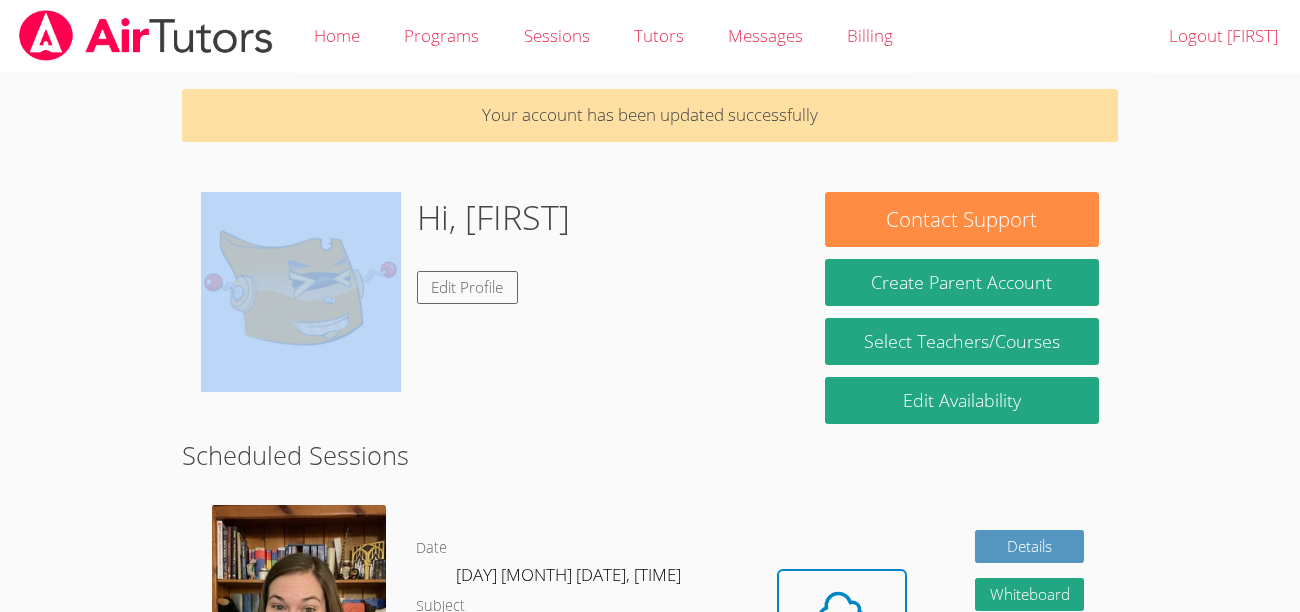 click on "Your account has been updated successfully" at bounding box center [650, 115] 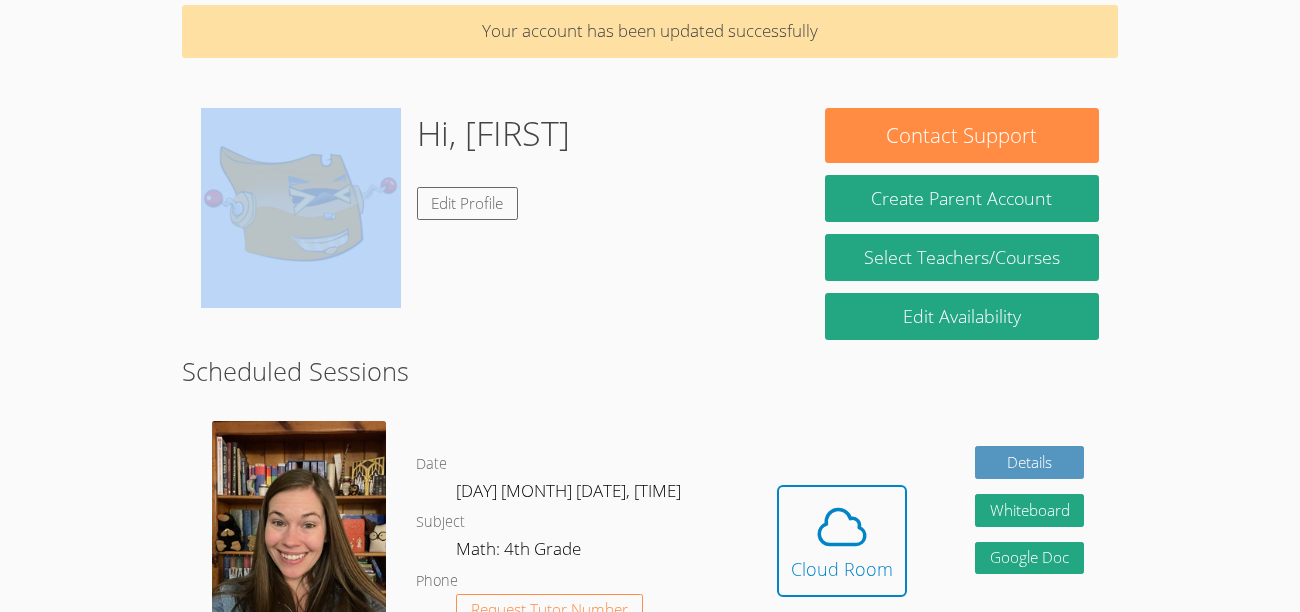 scroll, scrollTop: 80, scrollLeft: 0, axis: vertical 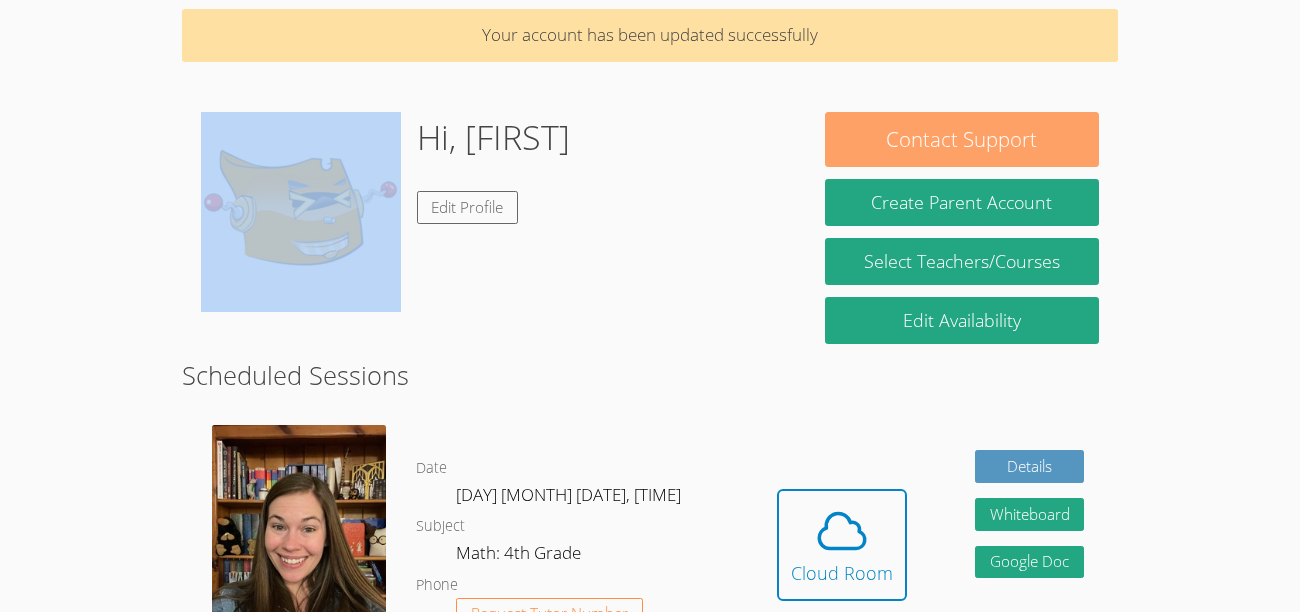 click on "Contact Support" at bounding box center [962, 139] 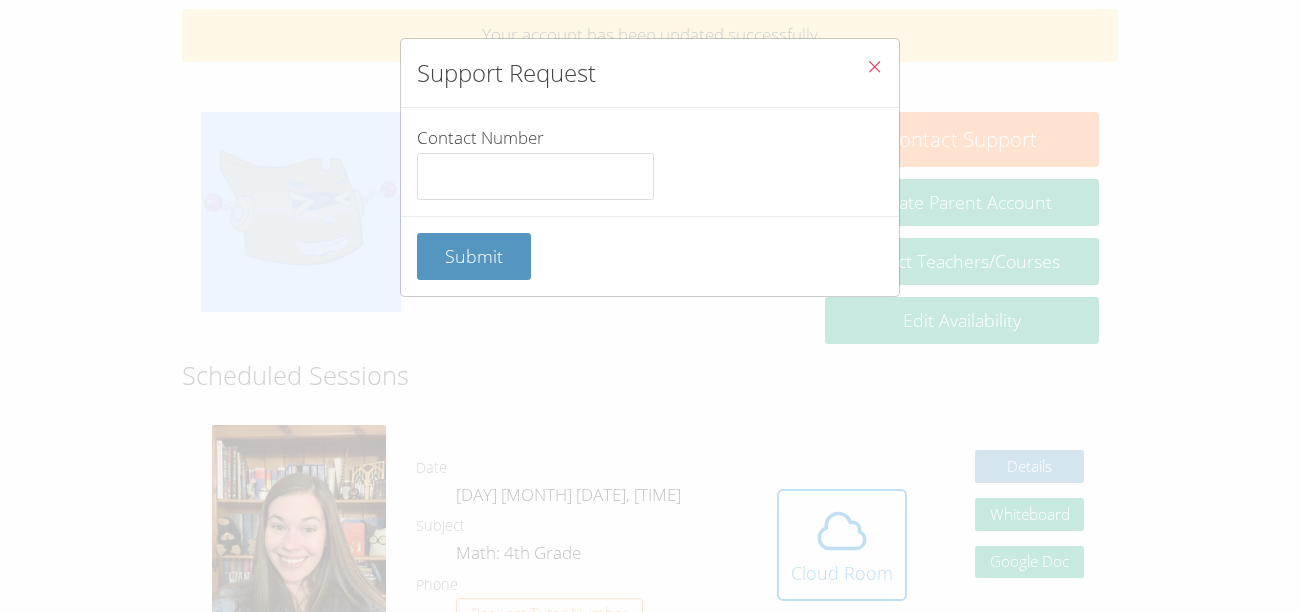 click at bounding box center (874, 66) 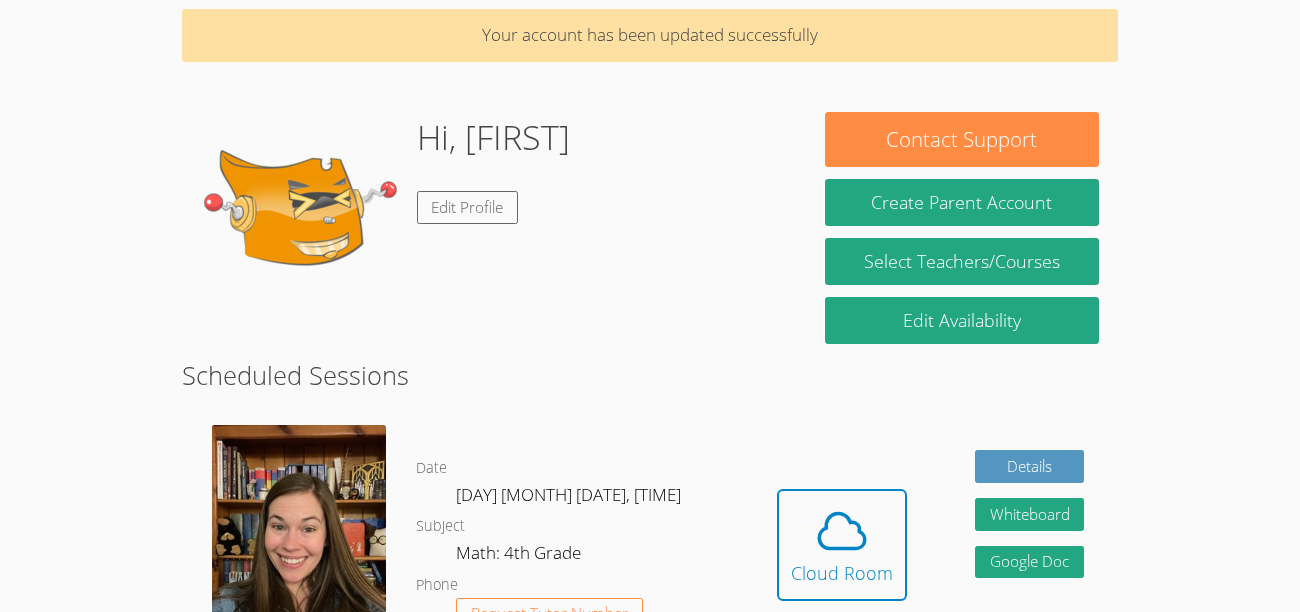 click on "Contact Support Create Parent Account Select Teachers/Courses Edit Availability" at bounding box center [962, 234] 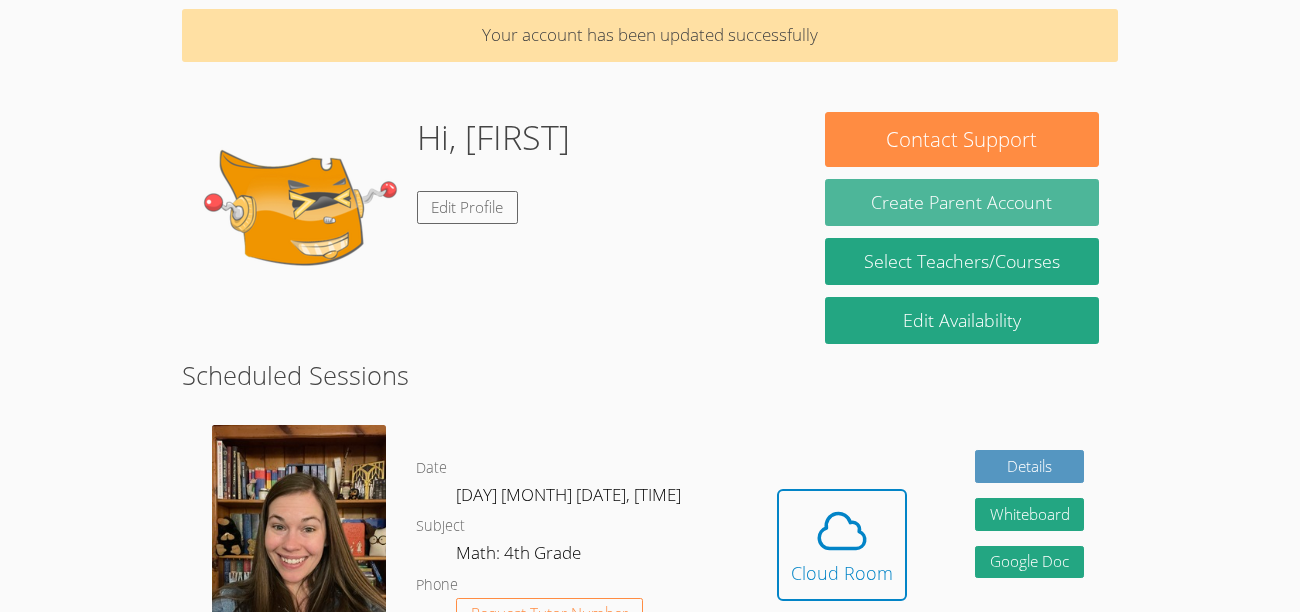 click on "Create Parent Account" at bounding box center (962, 202) 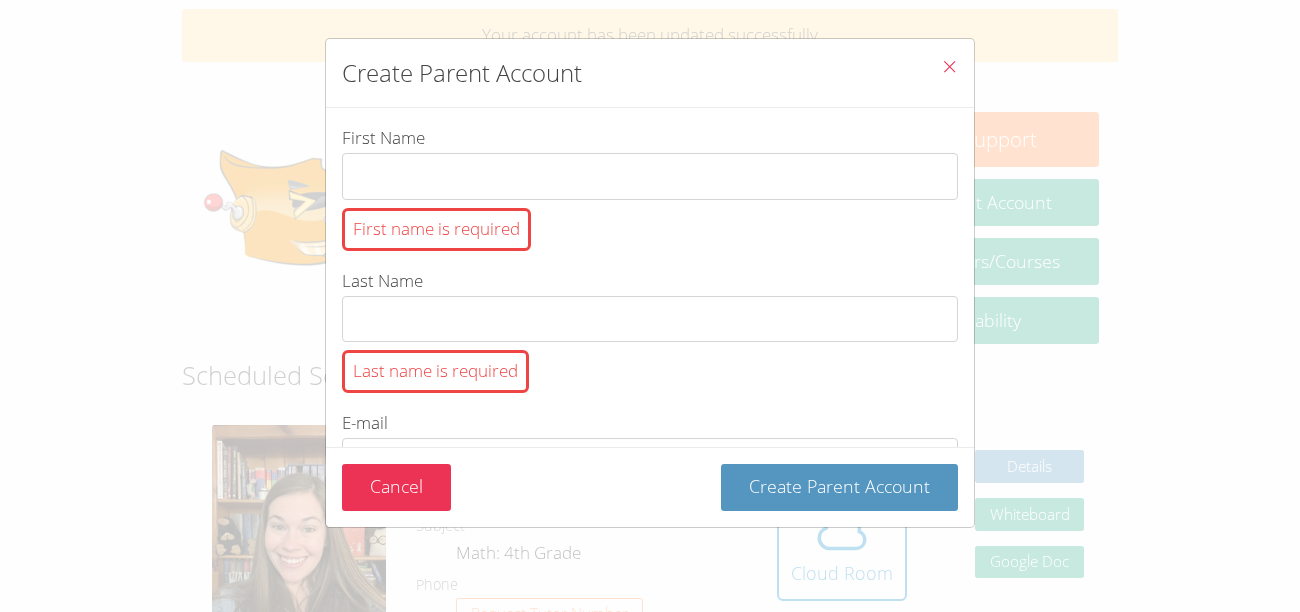 click at bounding box center (949, 69) 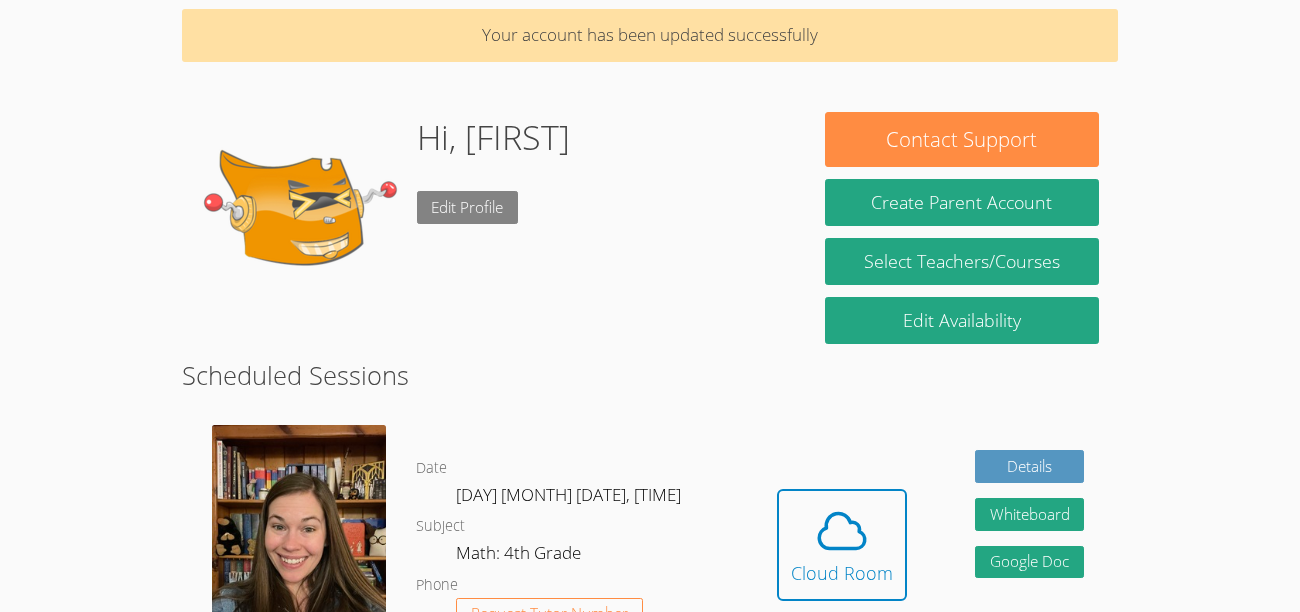 click on "Edit Profile" at bounding box center (468, 207) 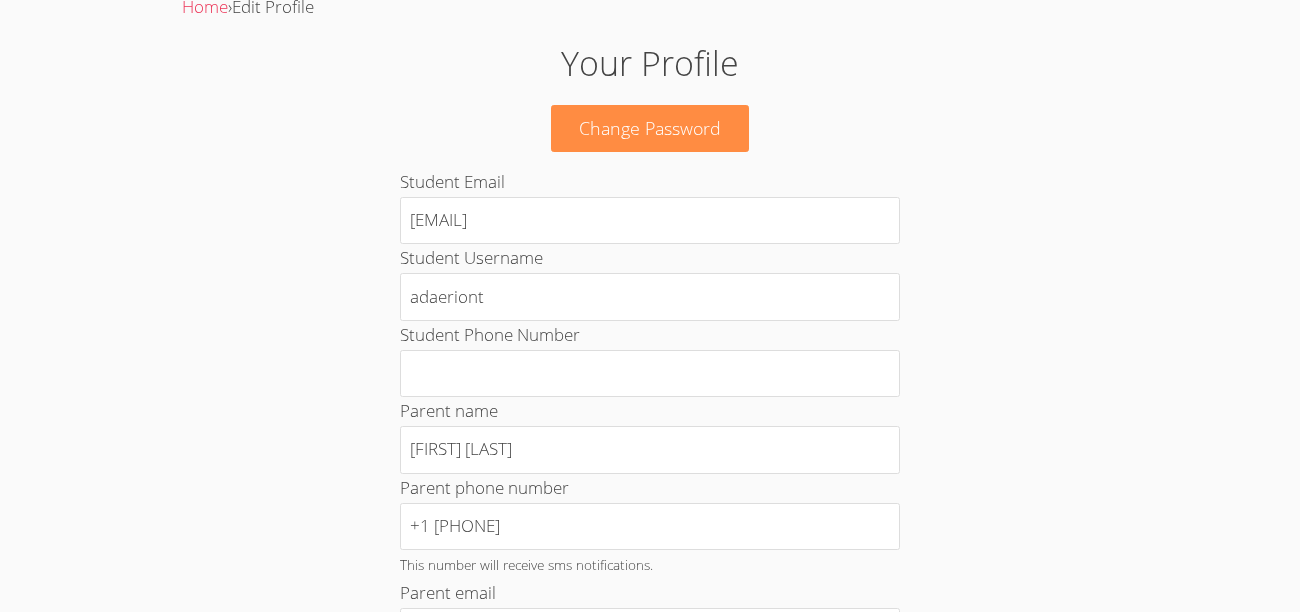 scroll, scrollTop: 0, scrollLeft: 0, axis: both 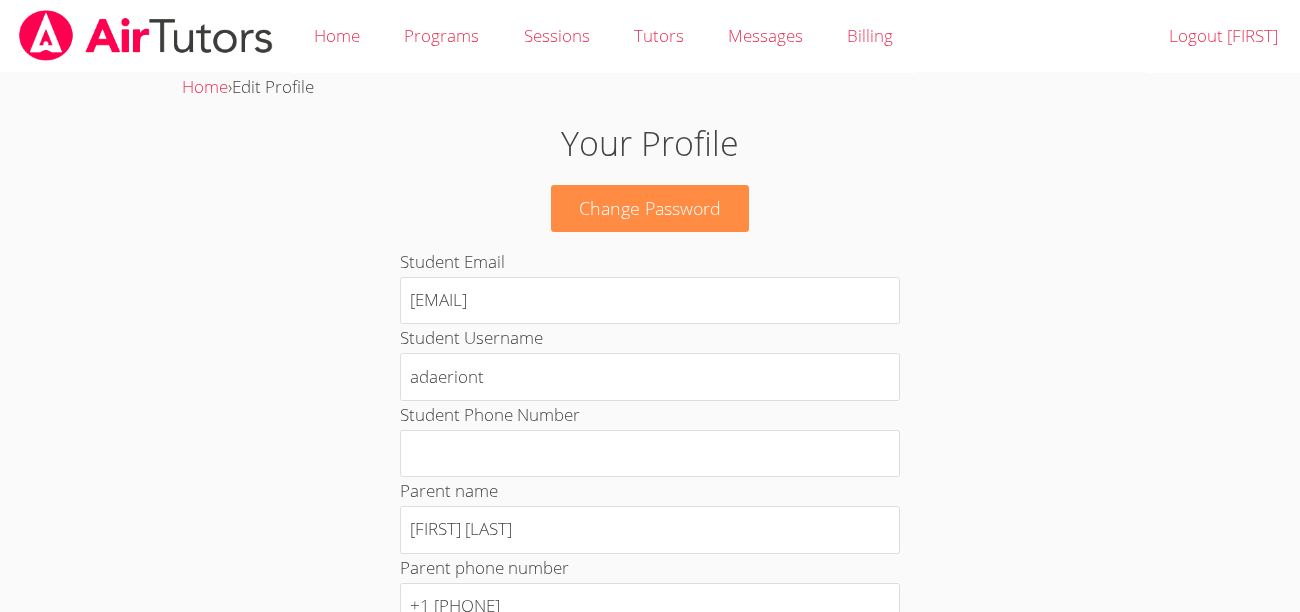 click on "Change Password" at bounding box center [650, 208] 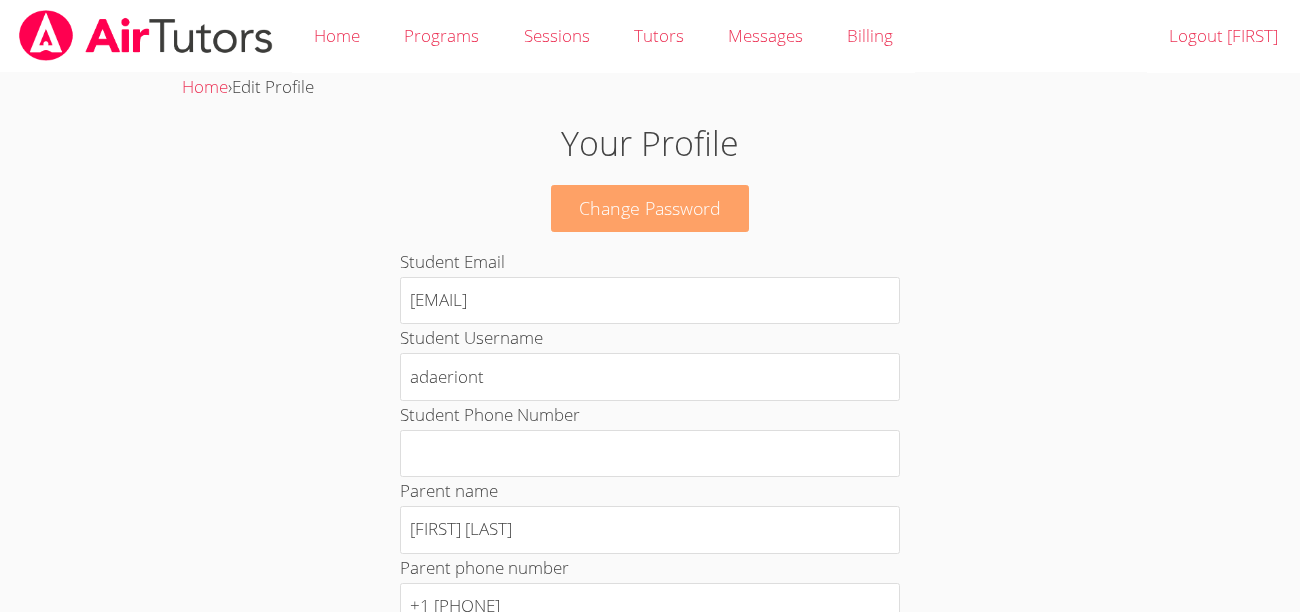 click on "Change Password" at bounding box center [650, 208] 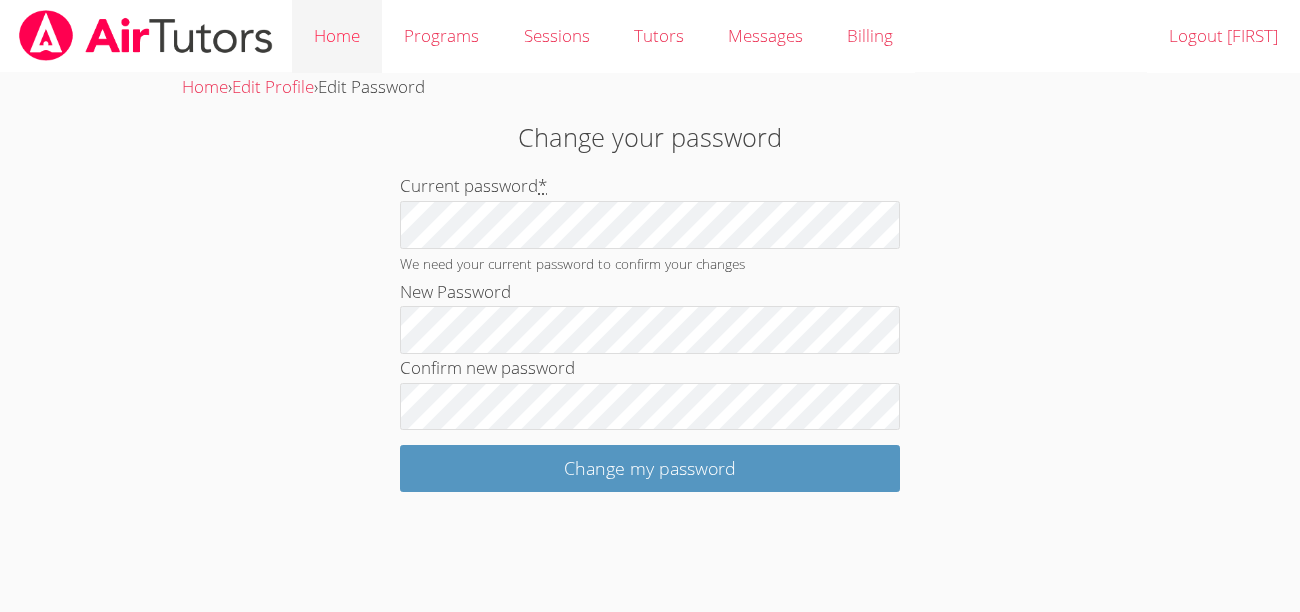 click on "Home" at bounding box center [337, 36] 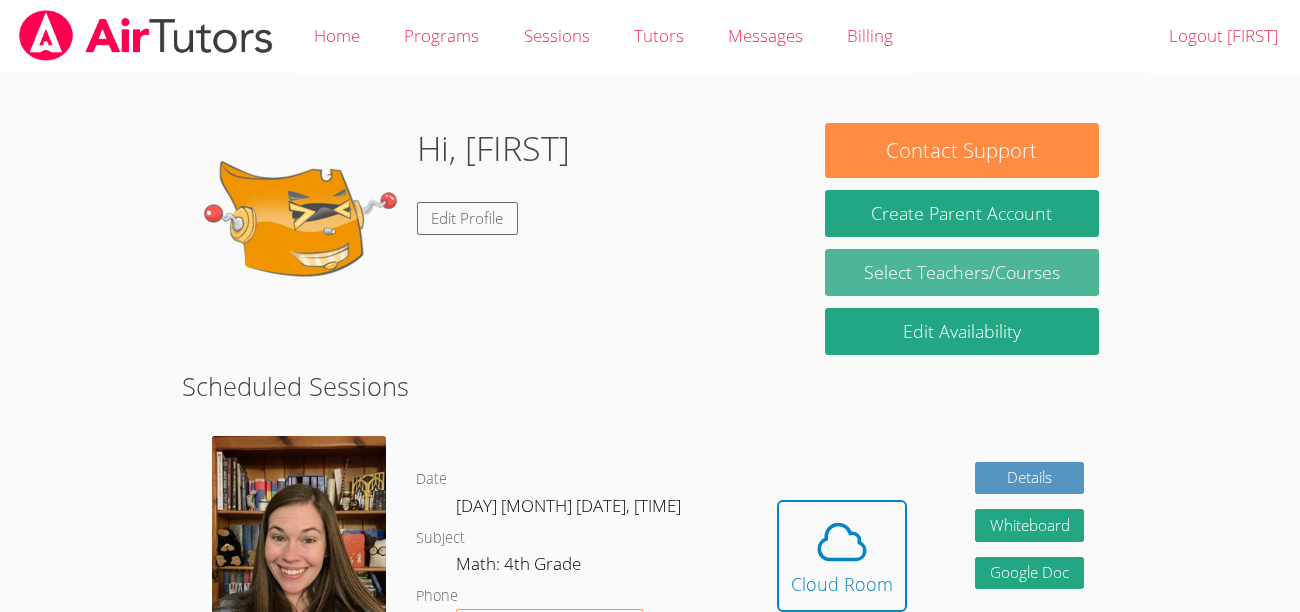 click on "Select Teachers/Courses" at bounding box center [962, 272] 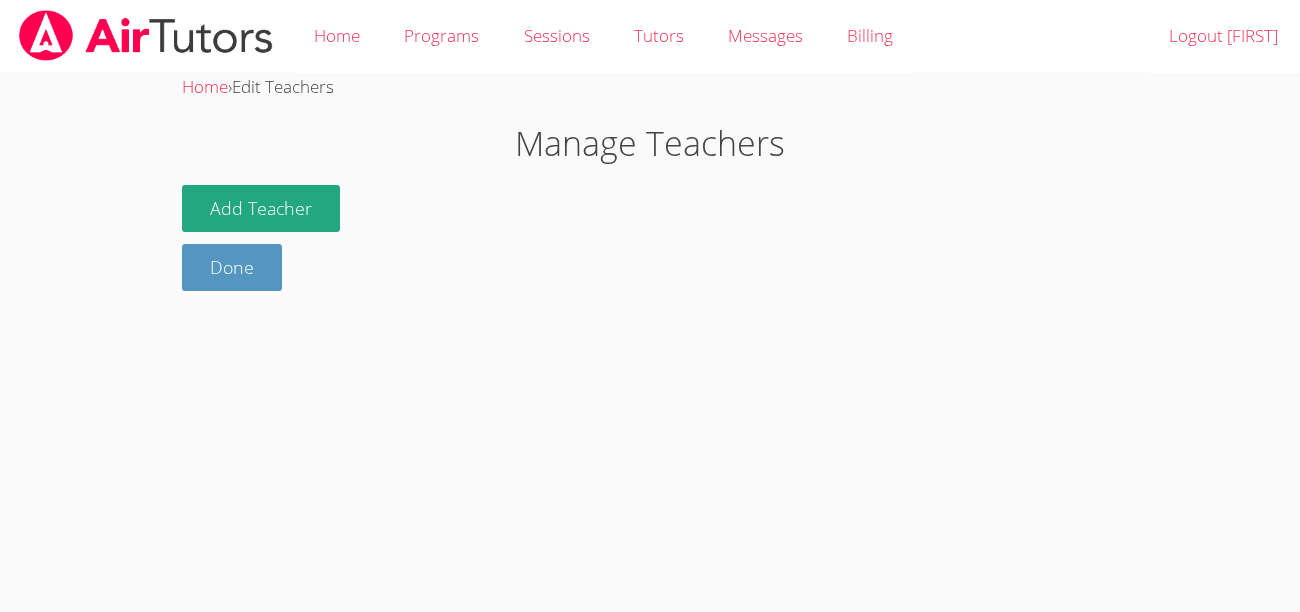 click on "Manage Teachers" at bounding box center (650, 143) 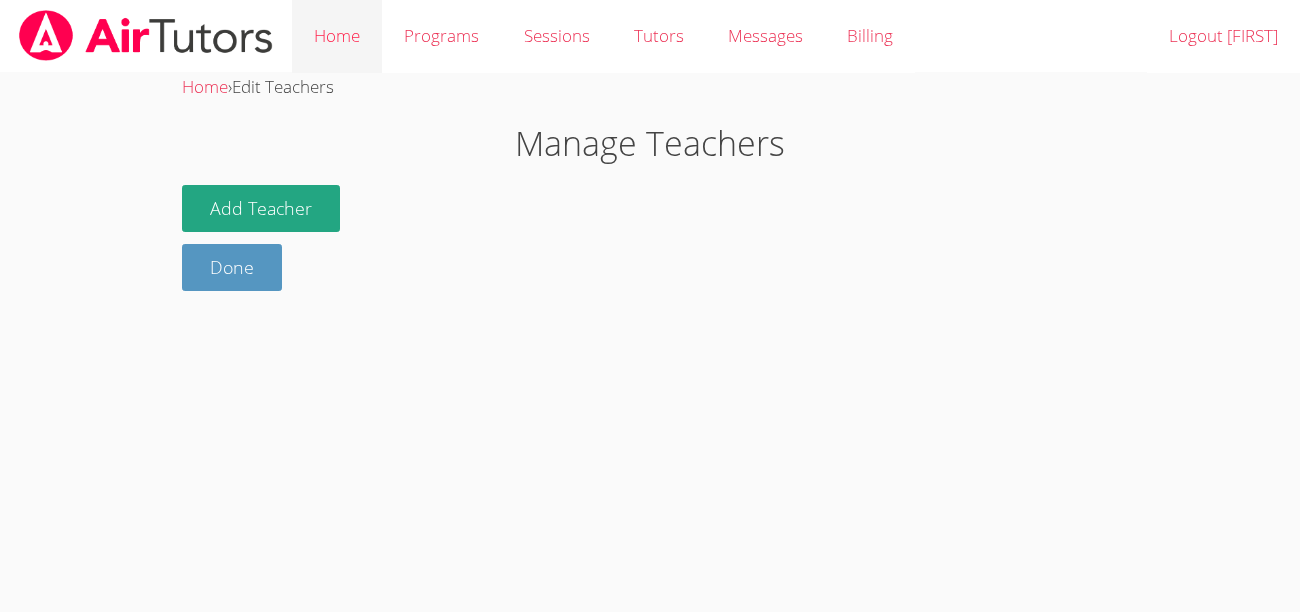click on "Home" at bounding box center [337, 36] 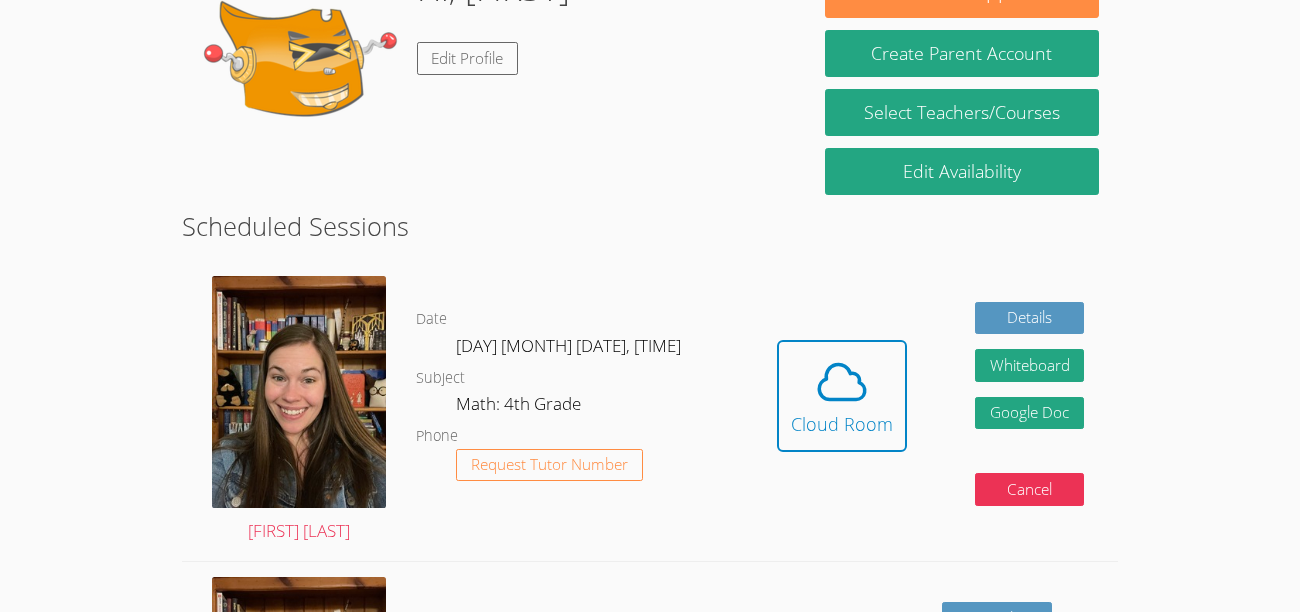 scroll, scrollTop: 200, scrollLeft: 0, axis: vertical 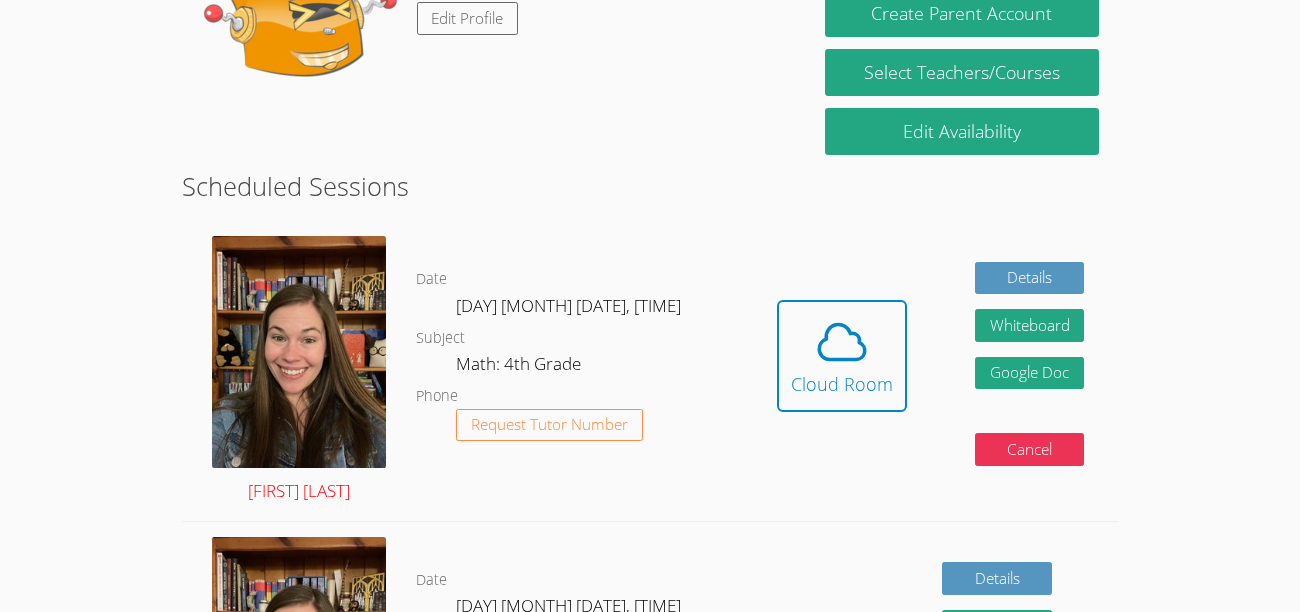 click at bounding box center [299, 352] 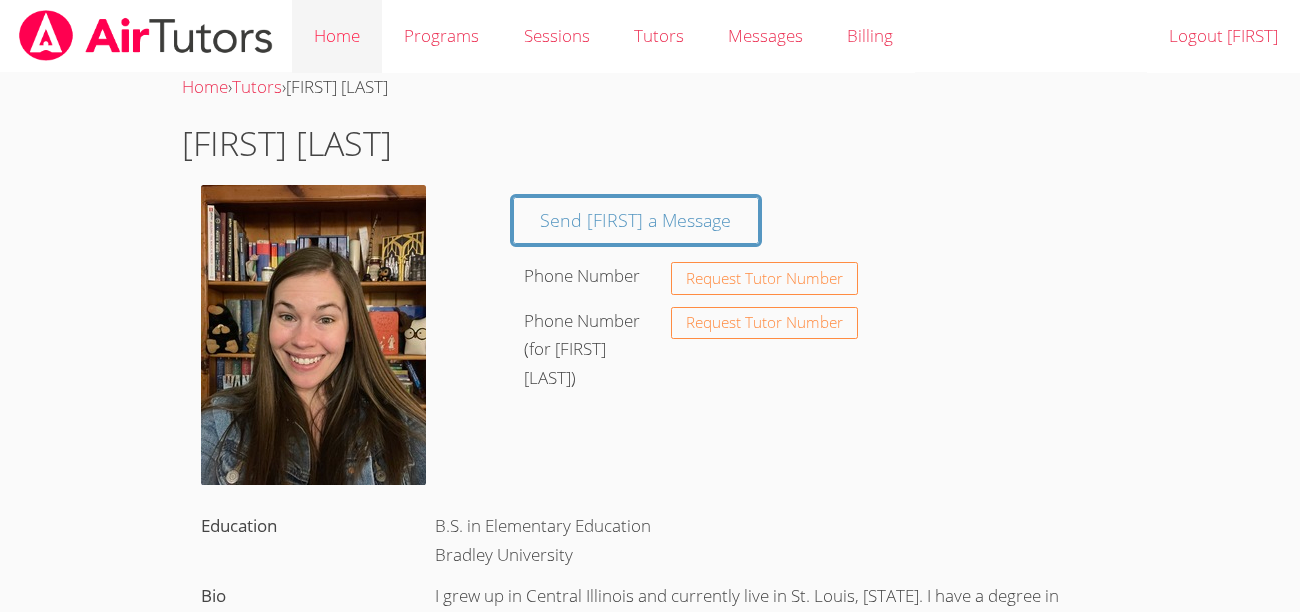 click on "Home" at bounding box center [337, 36] 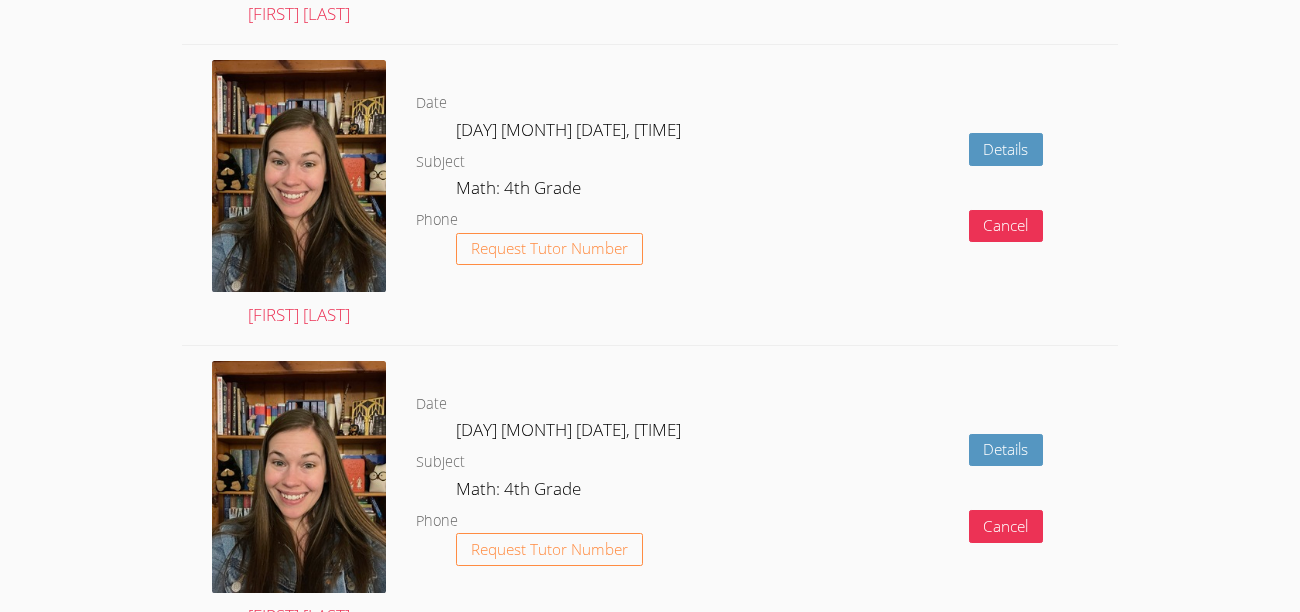 scroll, scrollTop: 1920, scrollLeft: 0, axis: vertical 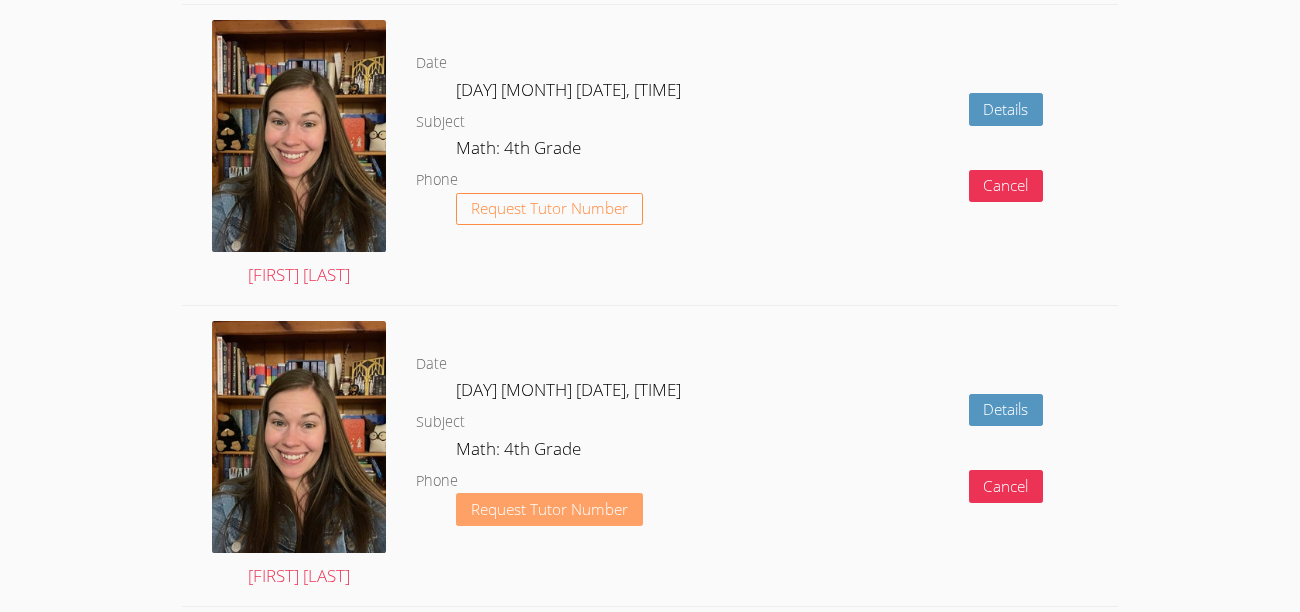 click on "Request Tutor Number" at bounding box center (549, 509) 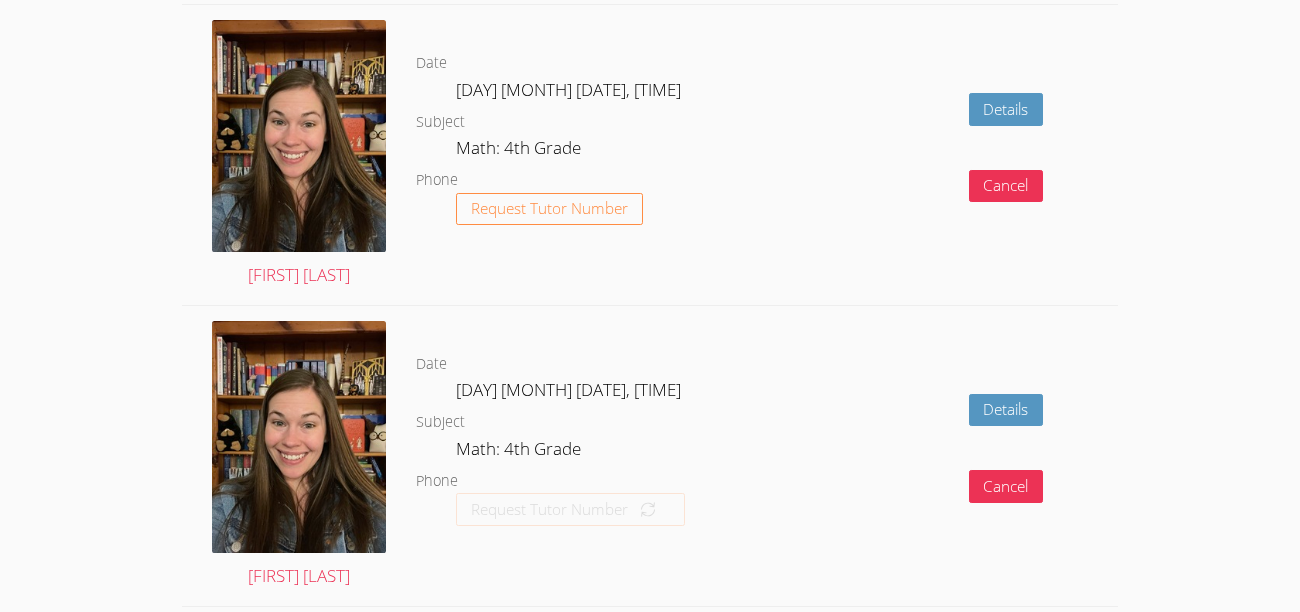 click on "Request Tutor Number" at bounding box center [549, 509] 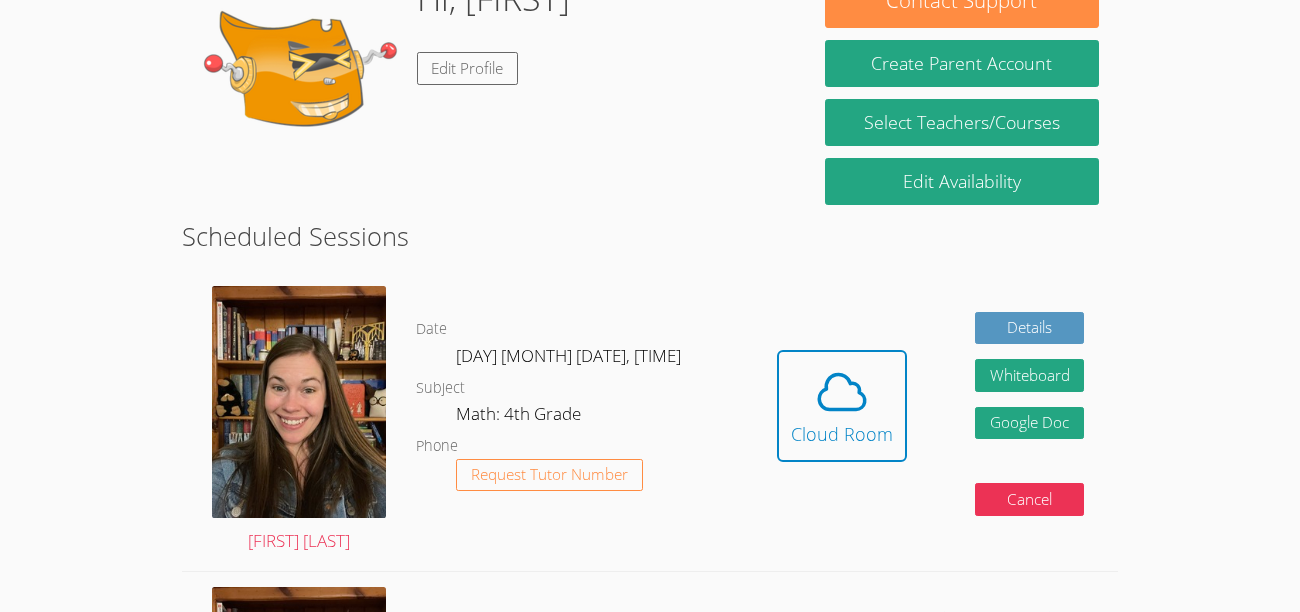 scroll, scrollTop: 99, scrollLeft: 0, axis: vertical 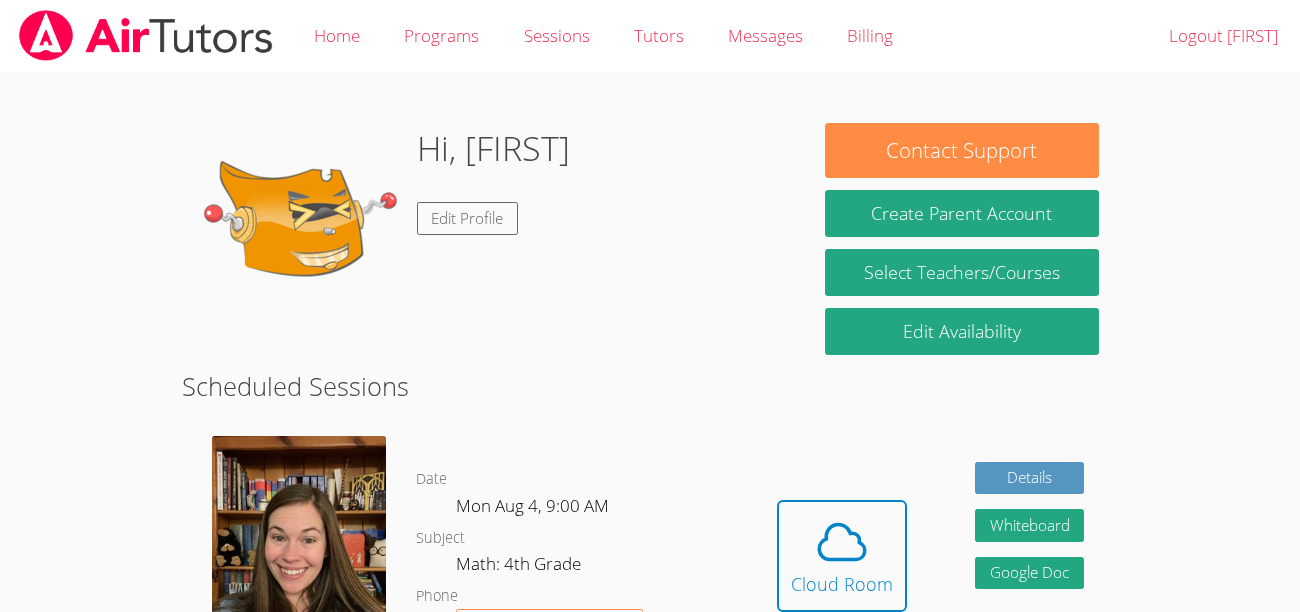 click on "Scheduled Sessions" at bounding box center [650, 386] 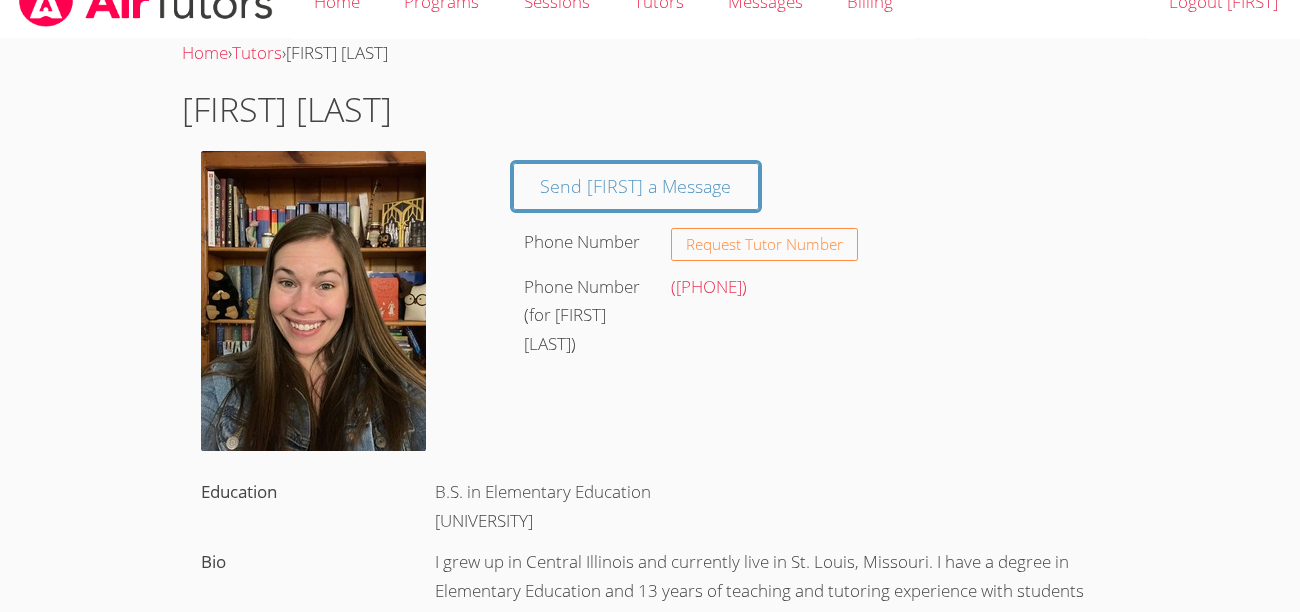 scroll, scrollTop: 0, scrollLeft: 0, axis: both 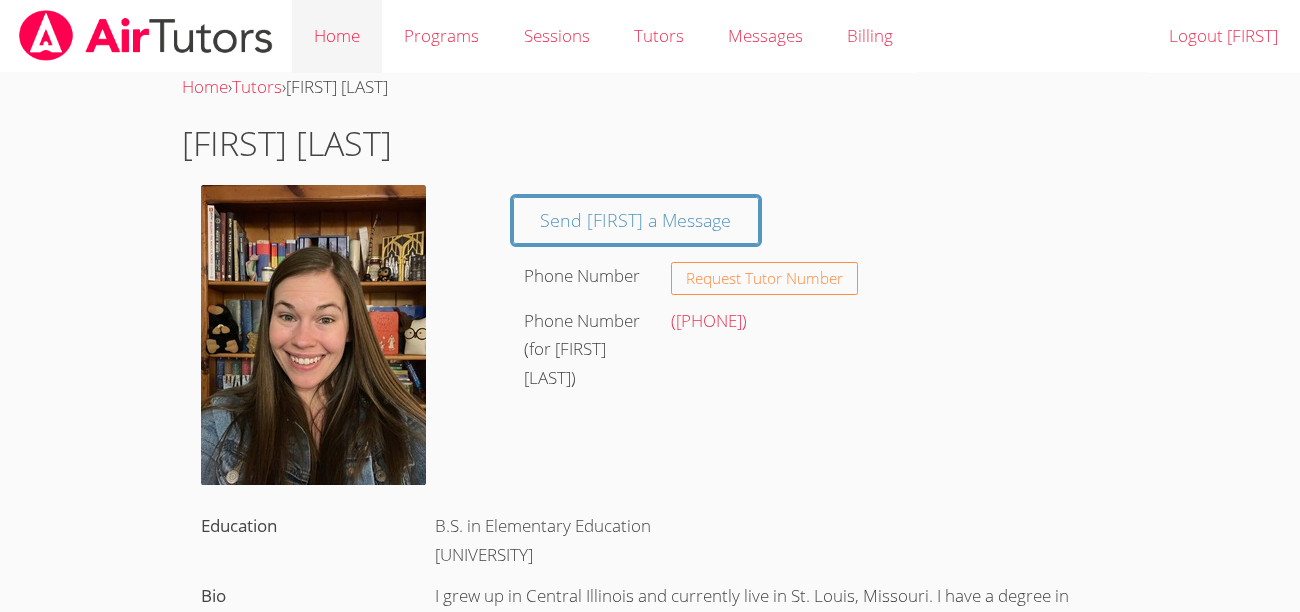 click on "Home" at bounding box center (337, 36) 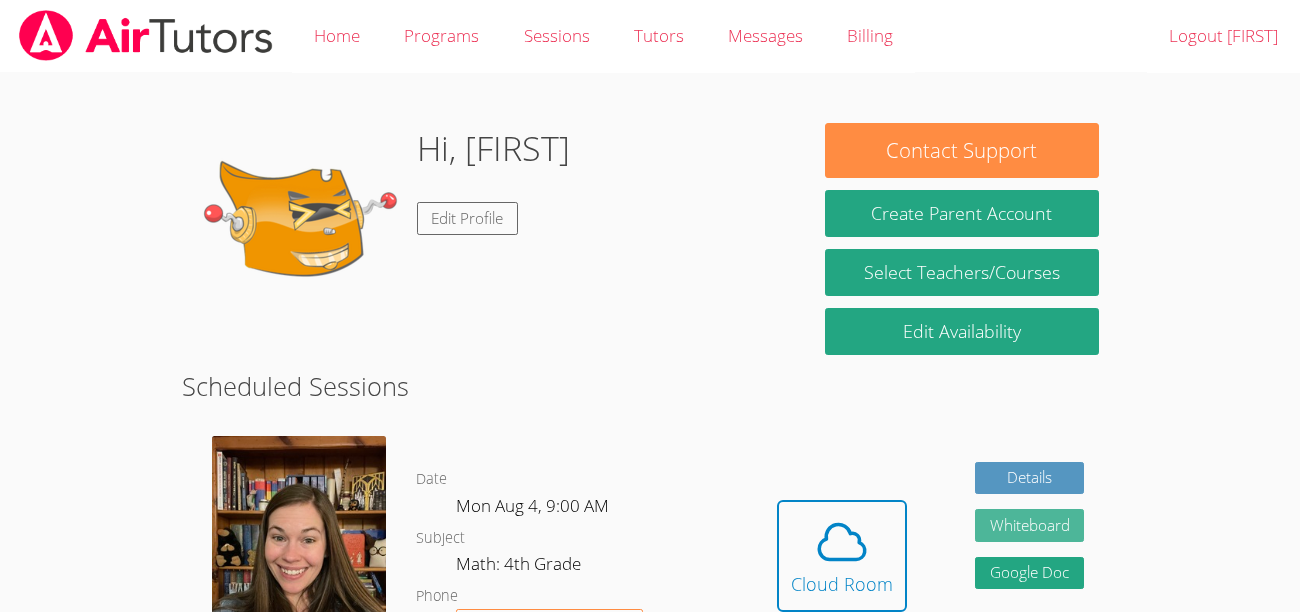 click on "Whiteboard" at bounding box center (1030, 525) 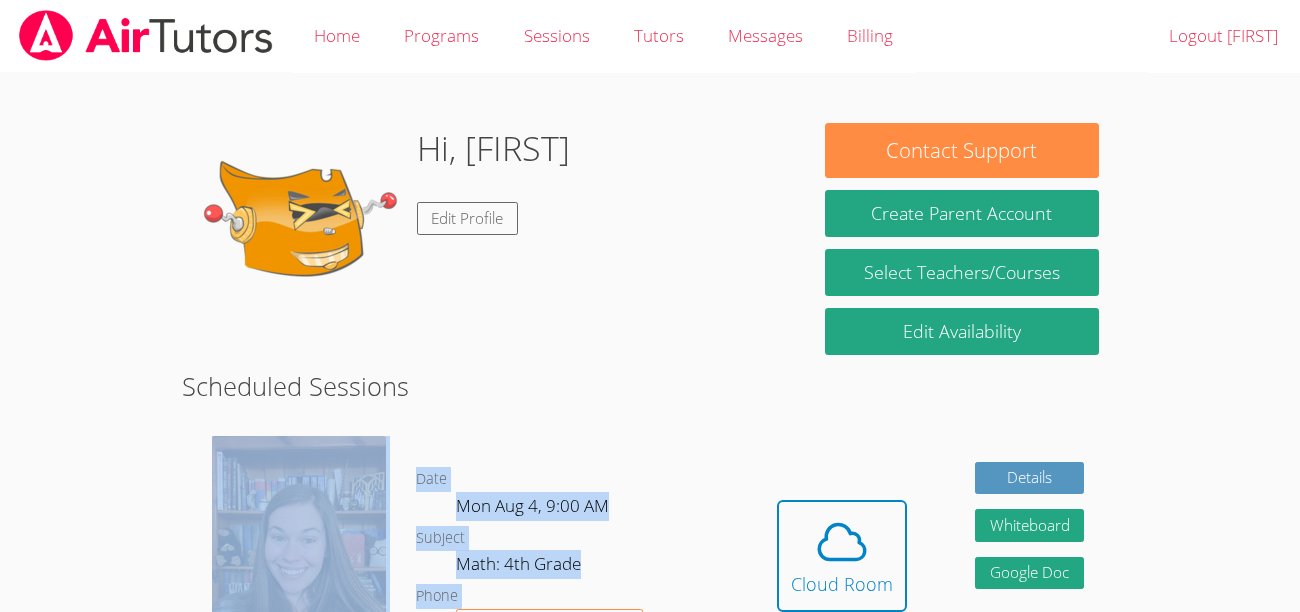 drag, startPoint x: 682, startPoint y: 419, endPoint x: 685, endPoint y: 399, distance: 20.22375 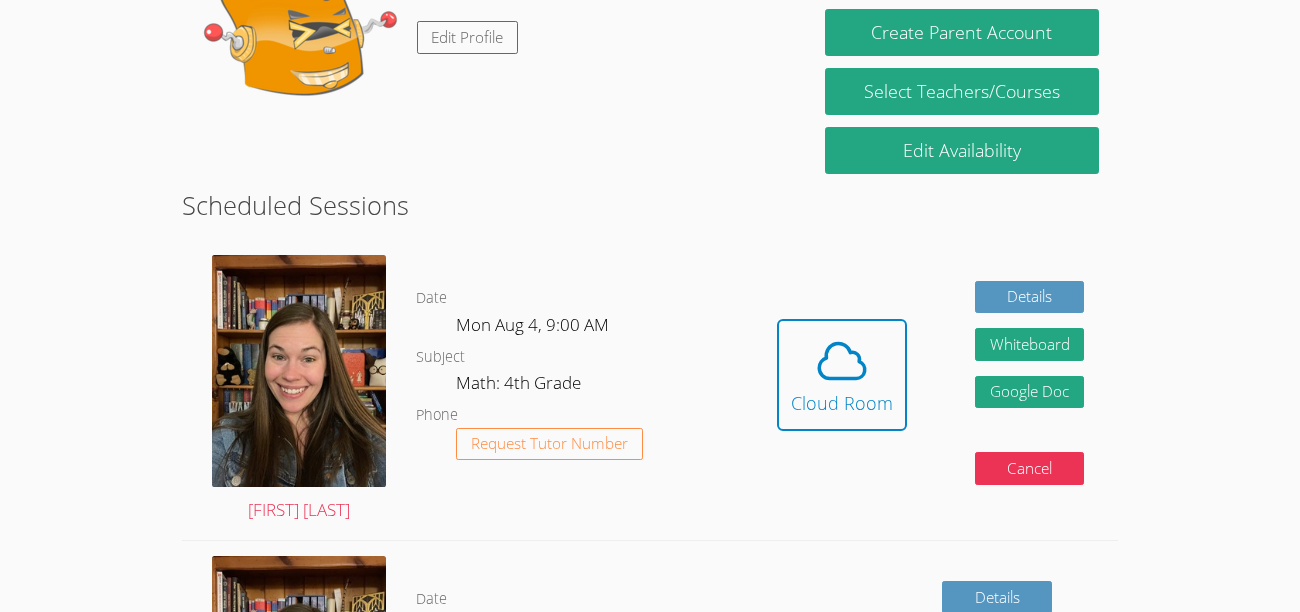 scroll, scrollTop: 184, scrollLeft: 0, axis: vertical 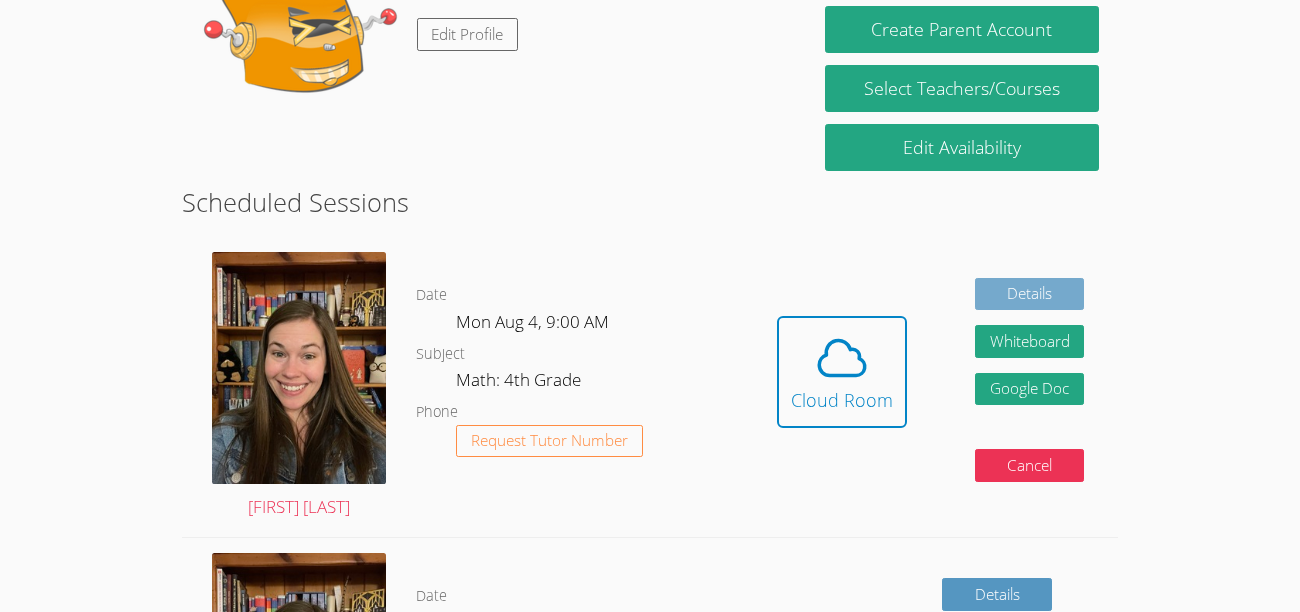click on "Details" at bounding box center [1030, 294] 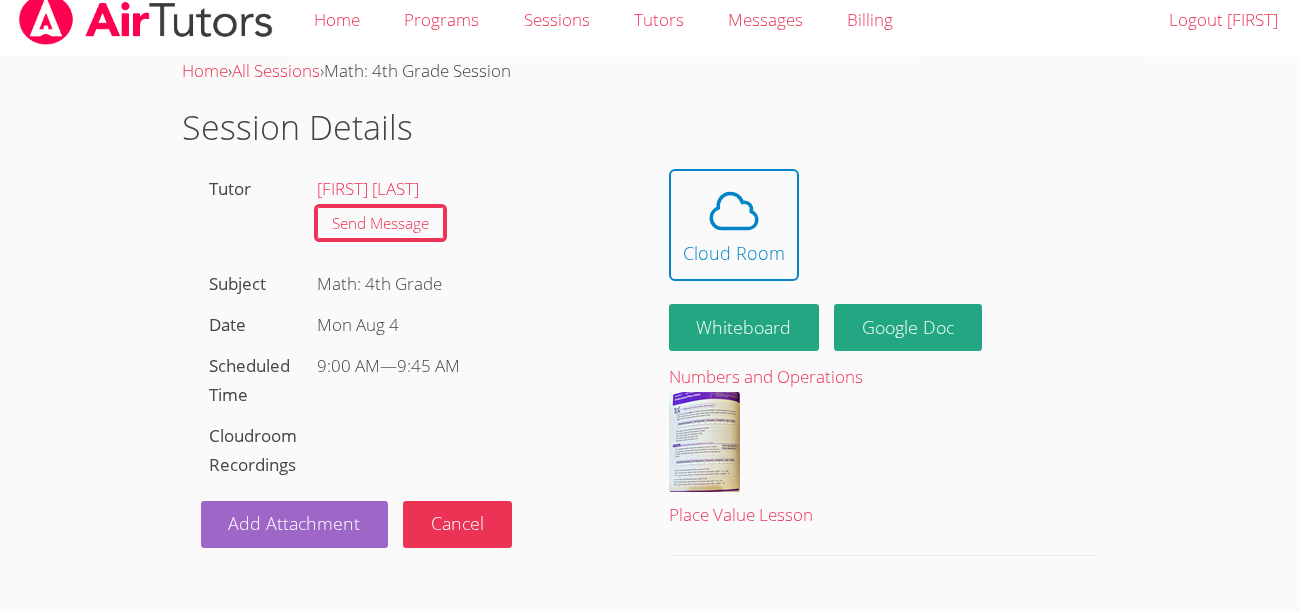 scroll, scrollTop: 0, scrollLeft: 0, axis: both 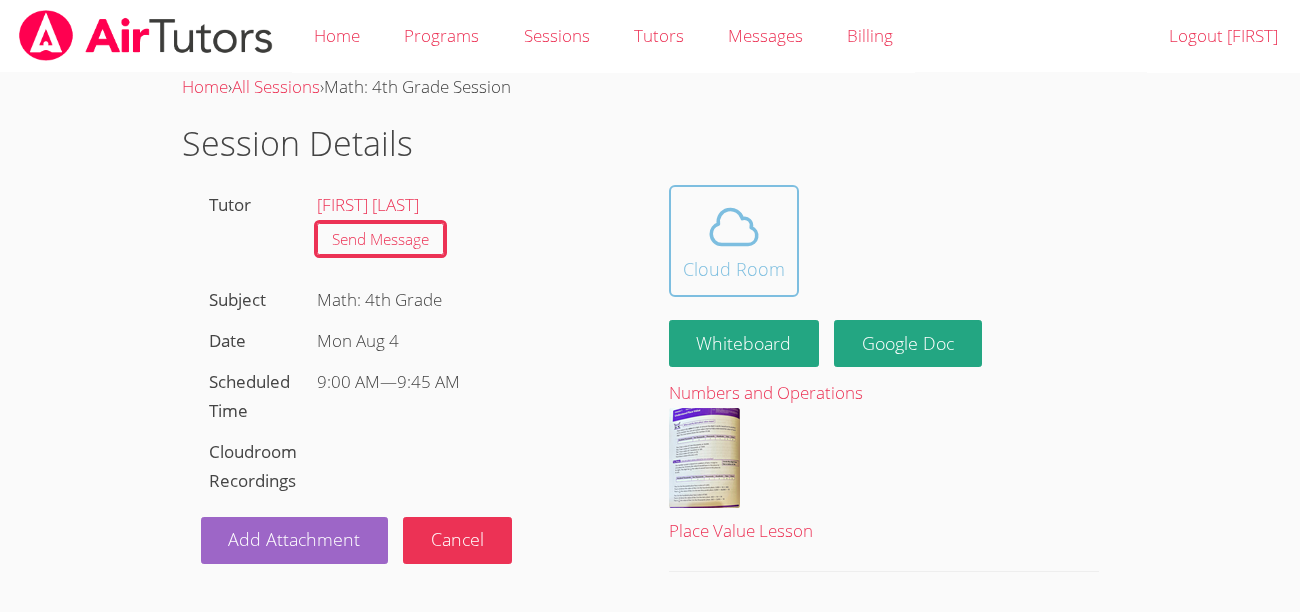 click on "Cloud Room" at bounding box center (734, 269) 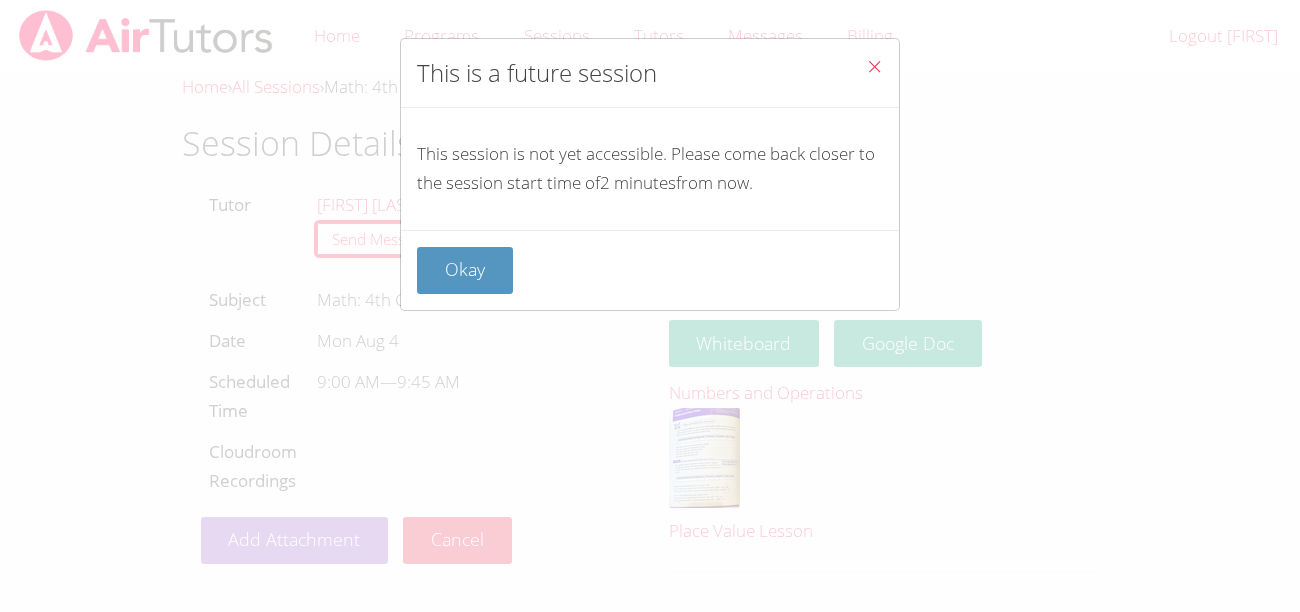 click at bounding box center [874, 66] 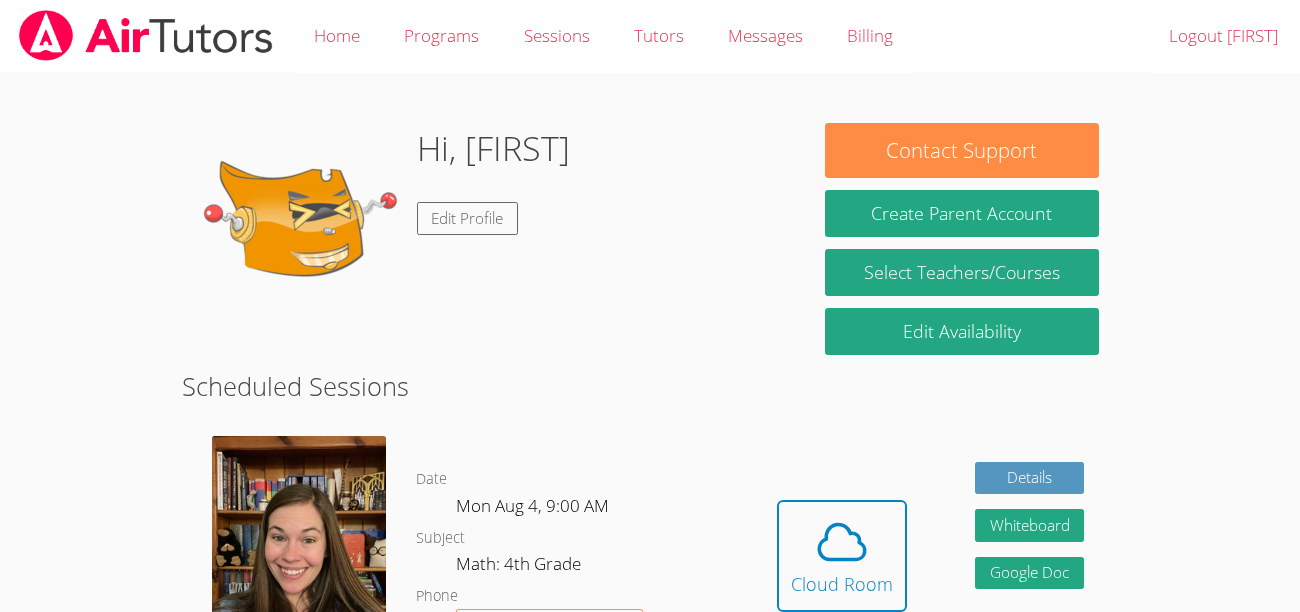 scroll, scrollTop: 184, scrollLeft: 0, axis: vertical 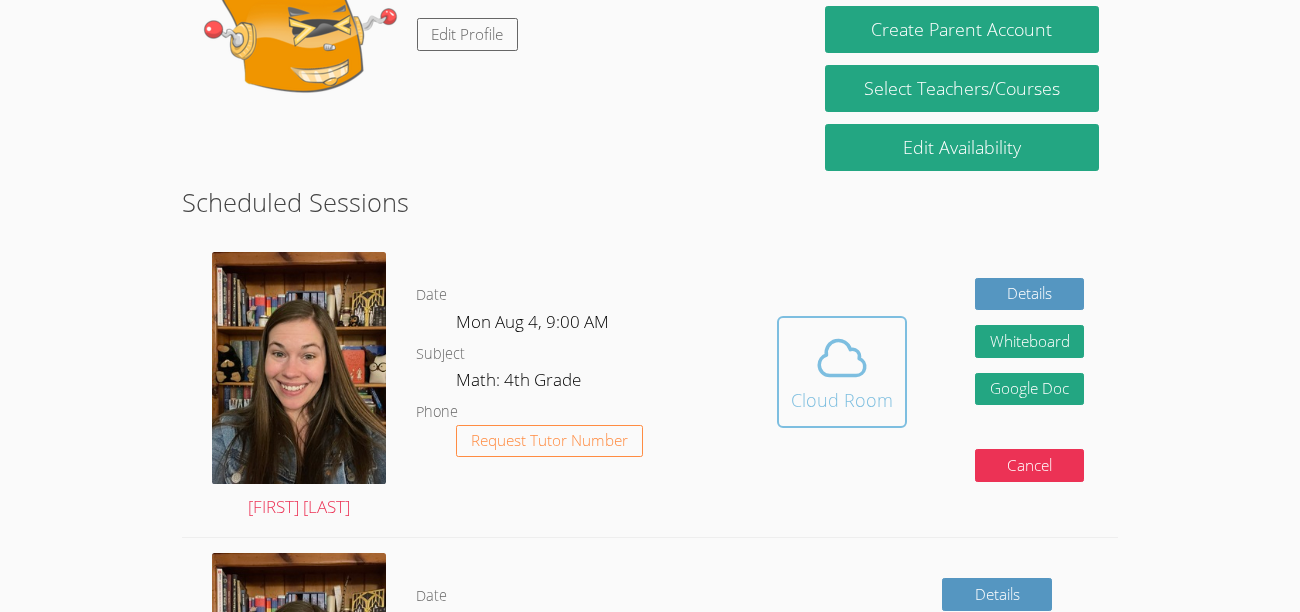 click 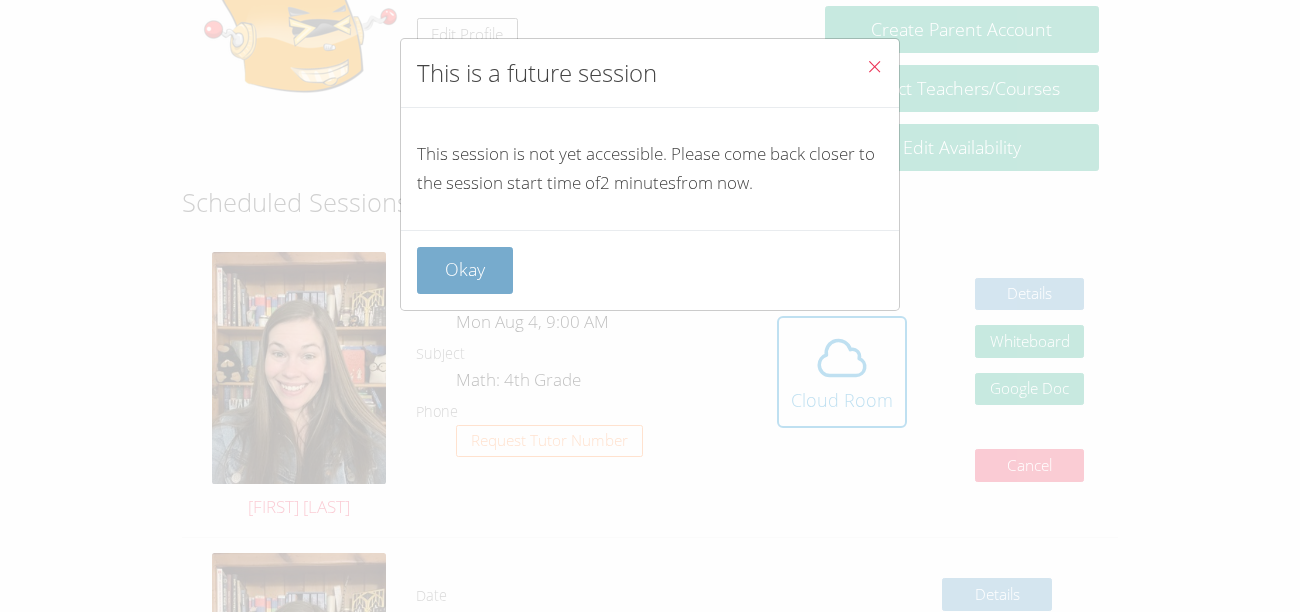click on "Okay" at bounding box center [465, 270] 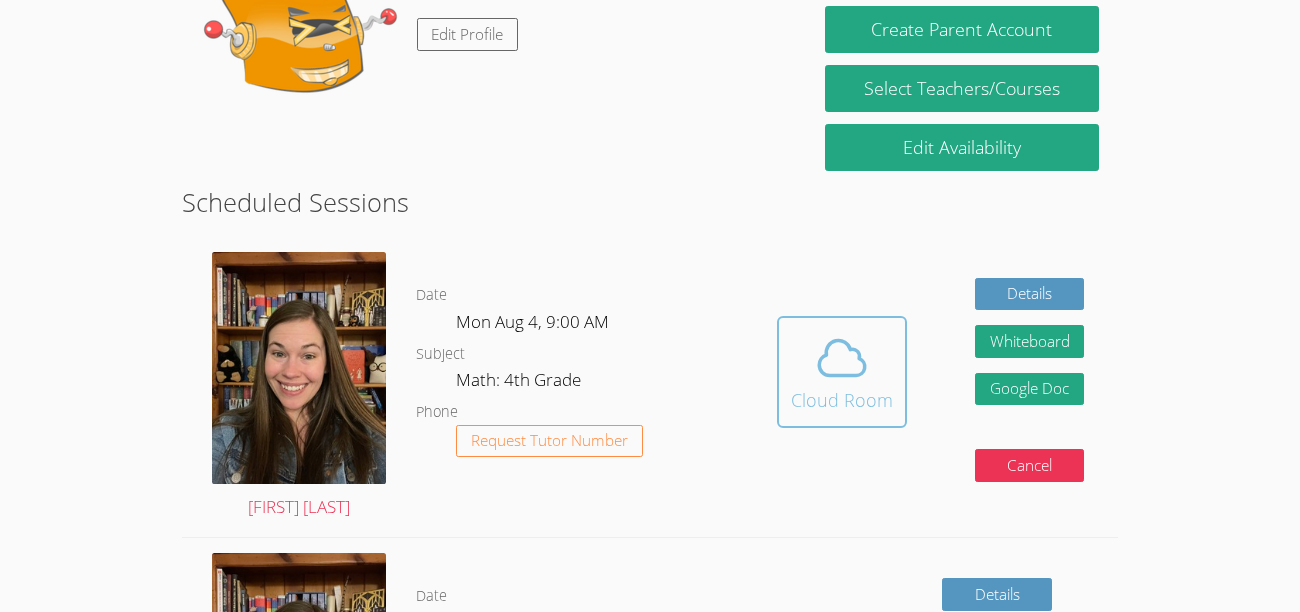click at bounding box center [842, 358] 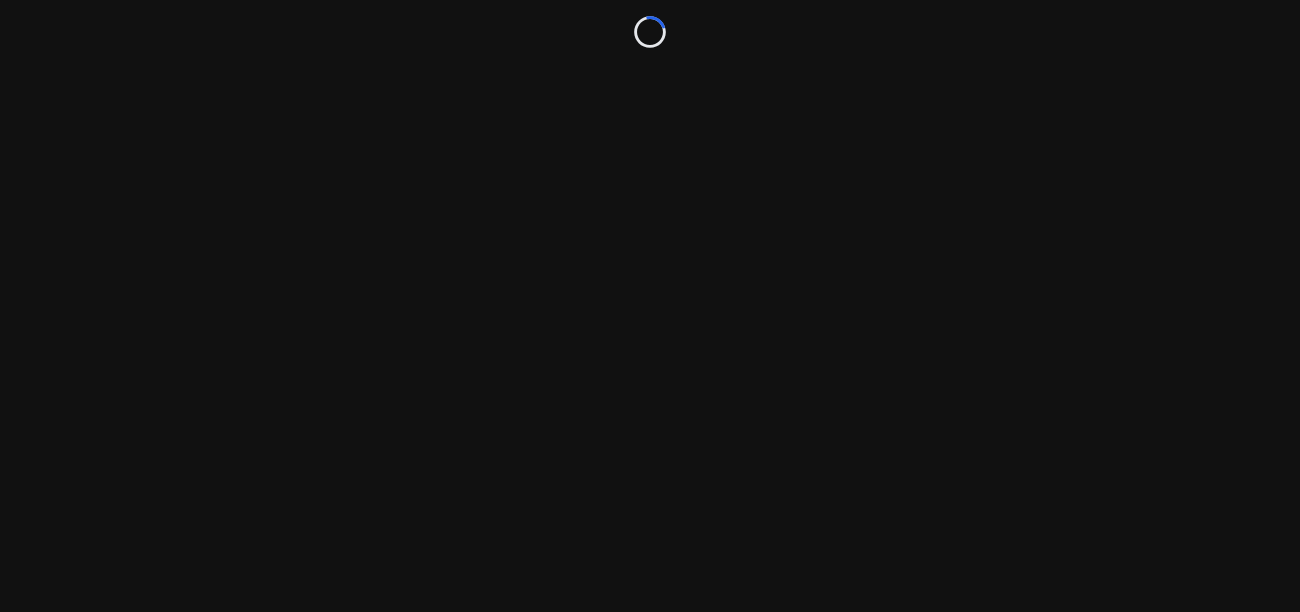 scroll, scrollTop: 0, scrollLeft: 0, axis: both 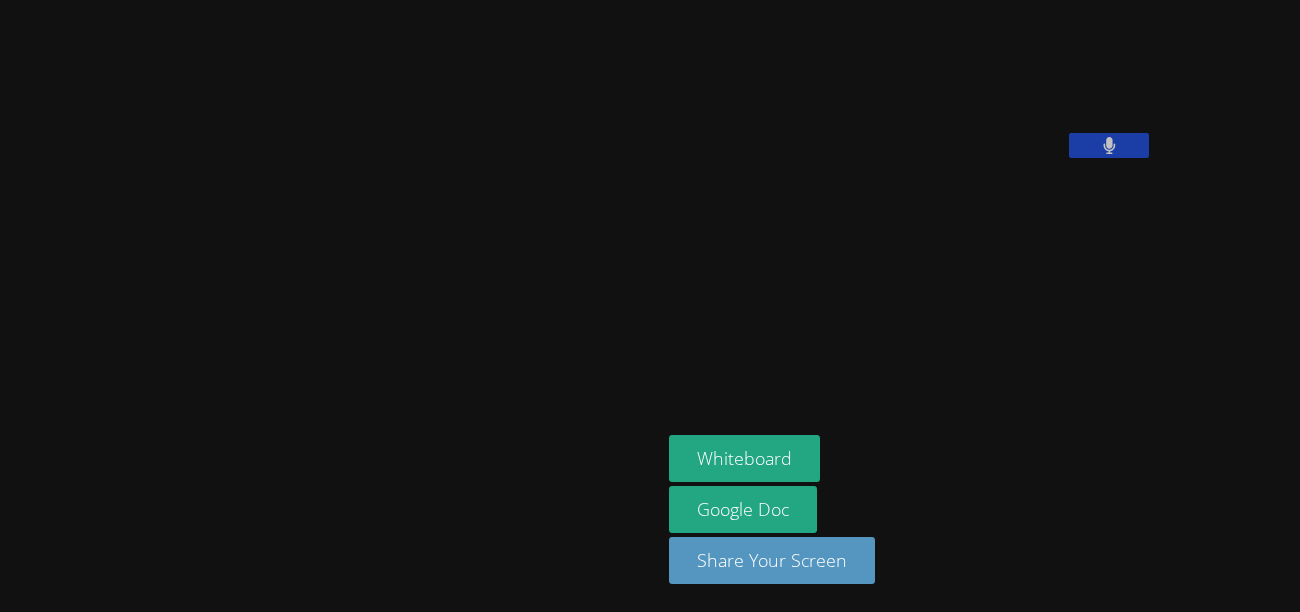 click at bounding box center [330, 306] 